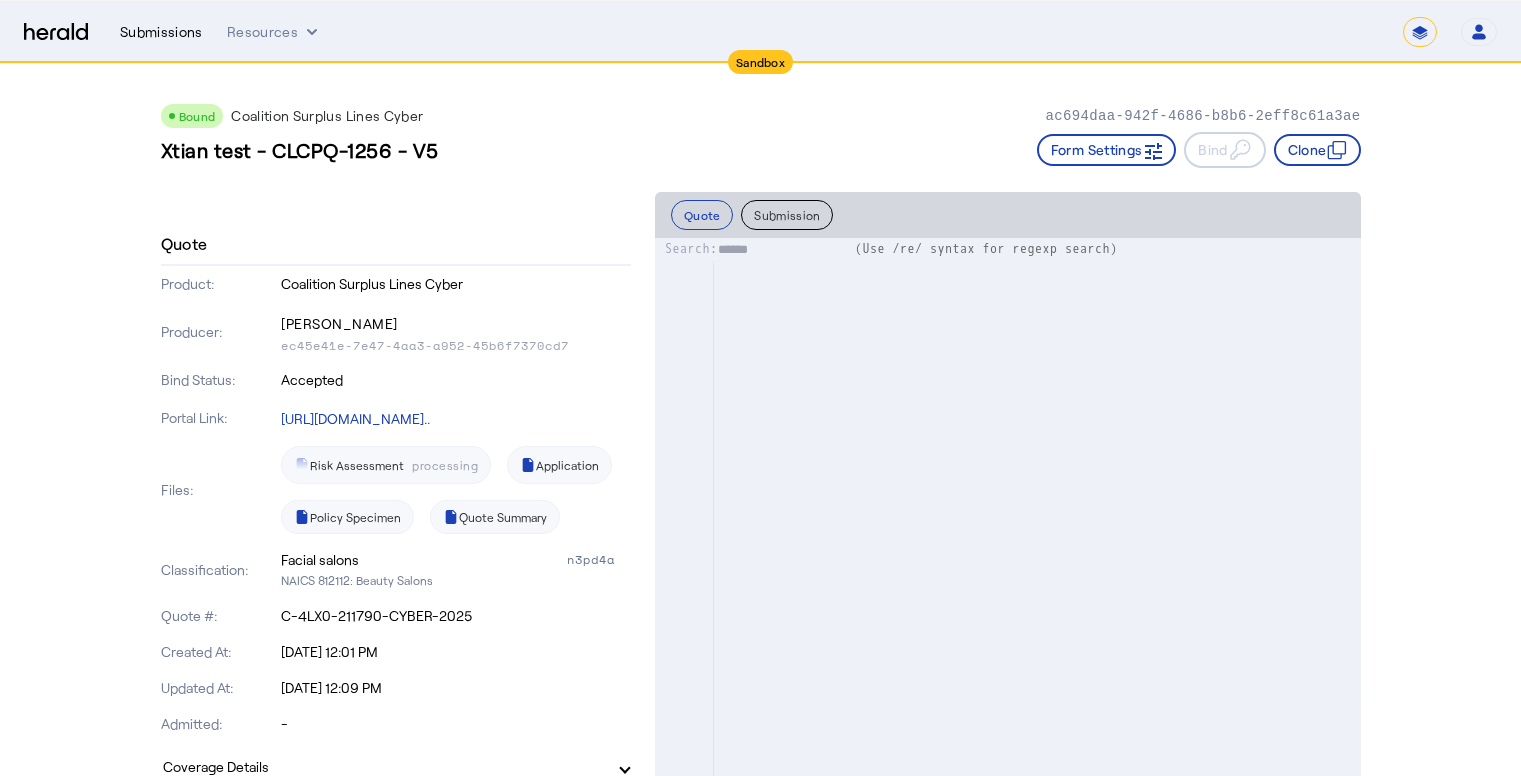 scroll, scrollTop: 3055, scrollLeft: 0, axis: vertical 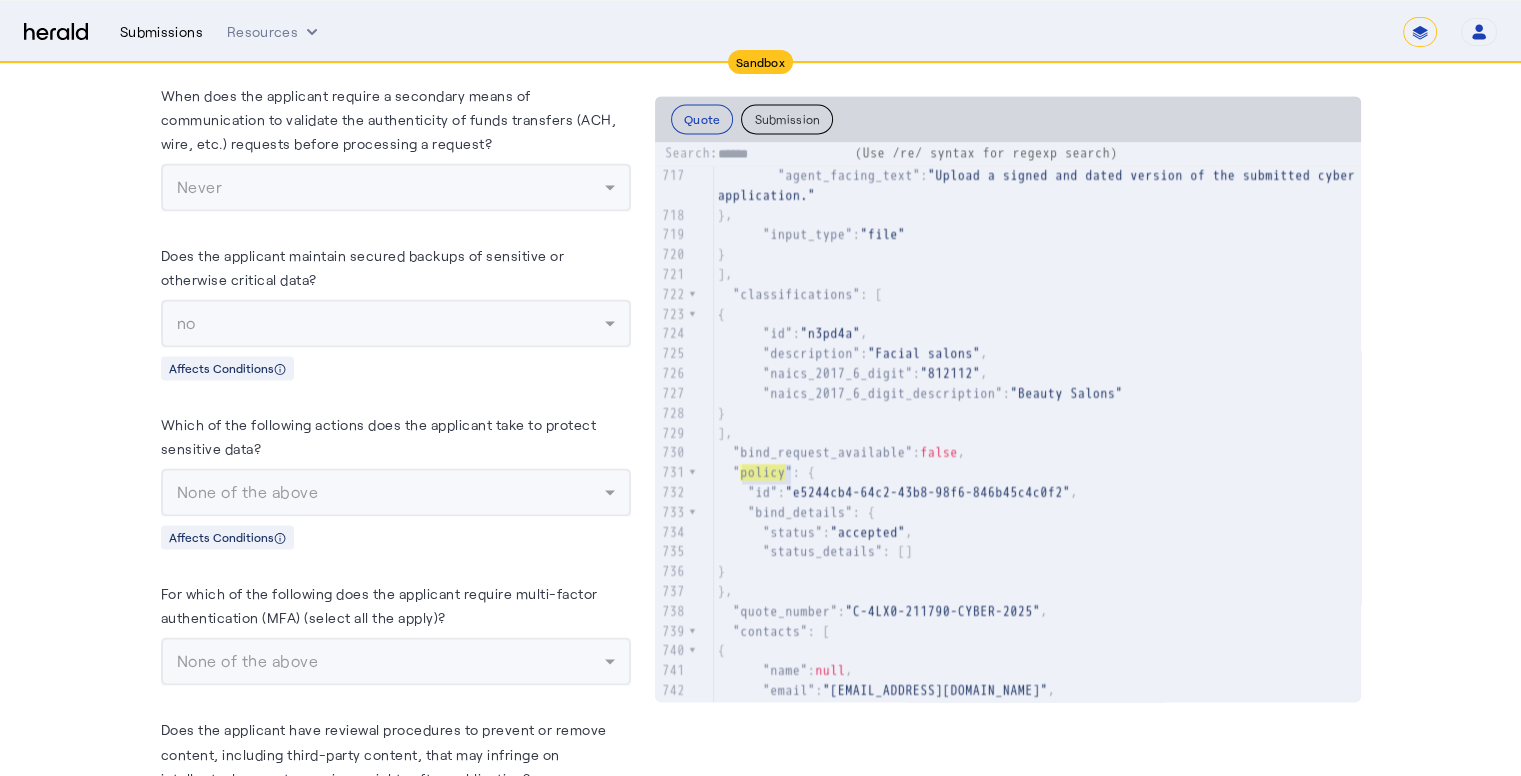 type on "******" 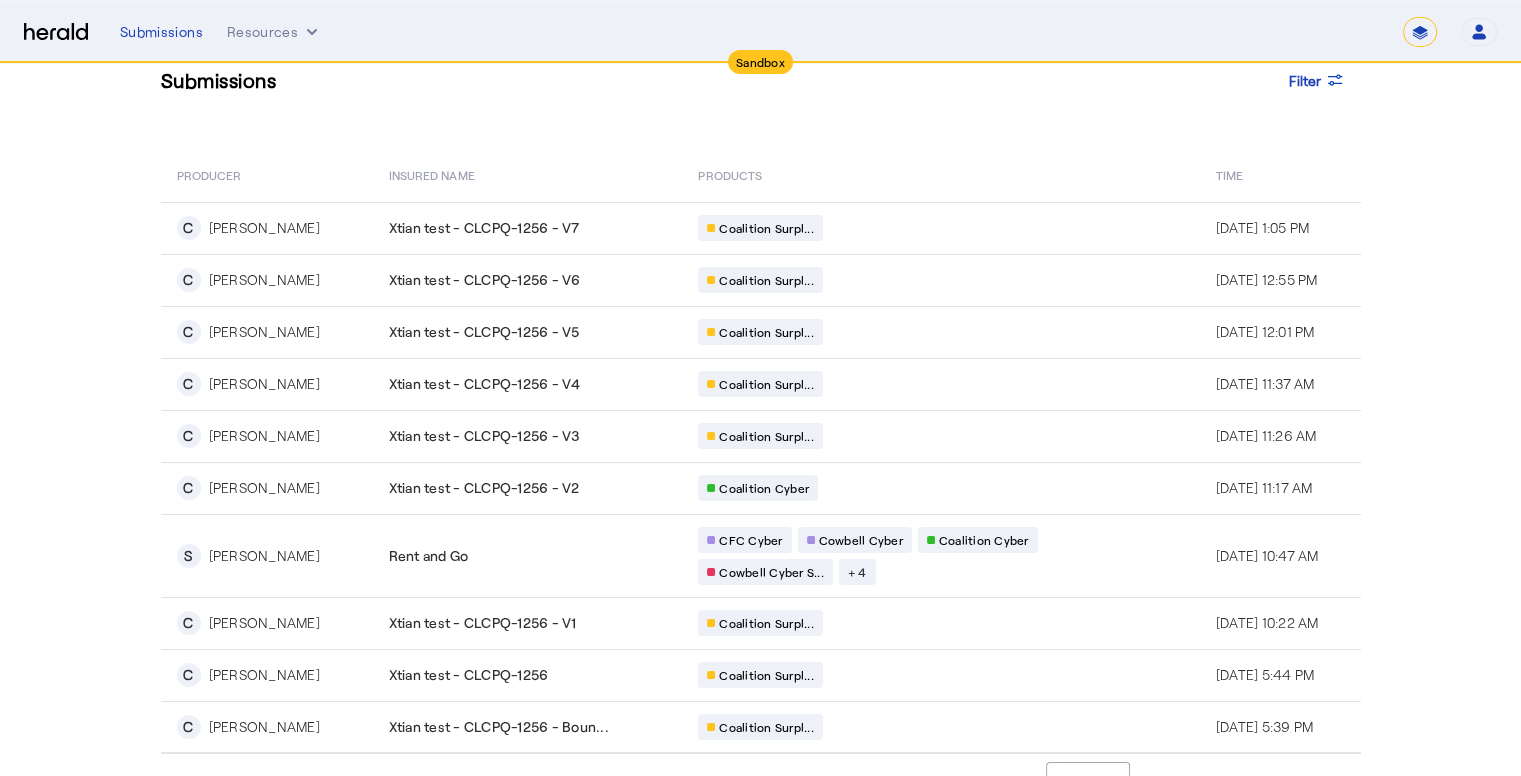 scroll, scrollTop: 91, scrollLeft: 0, axis: vertical 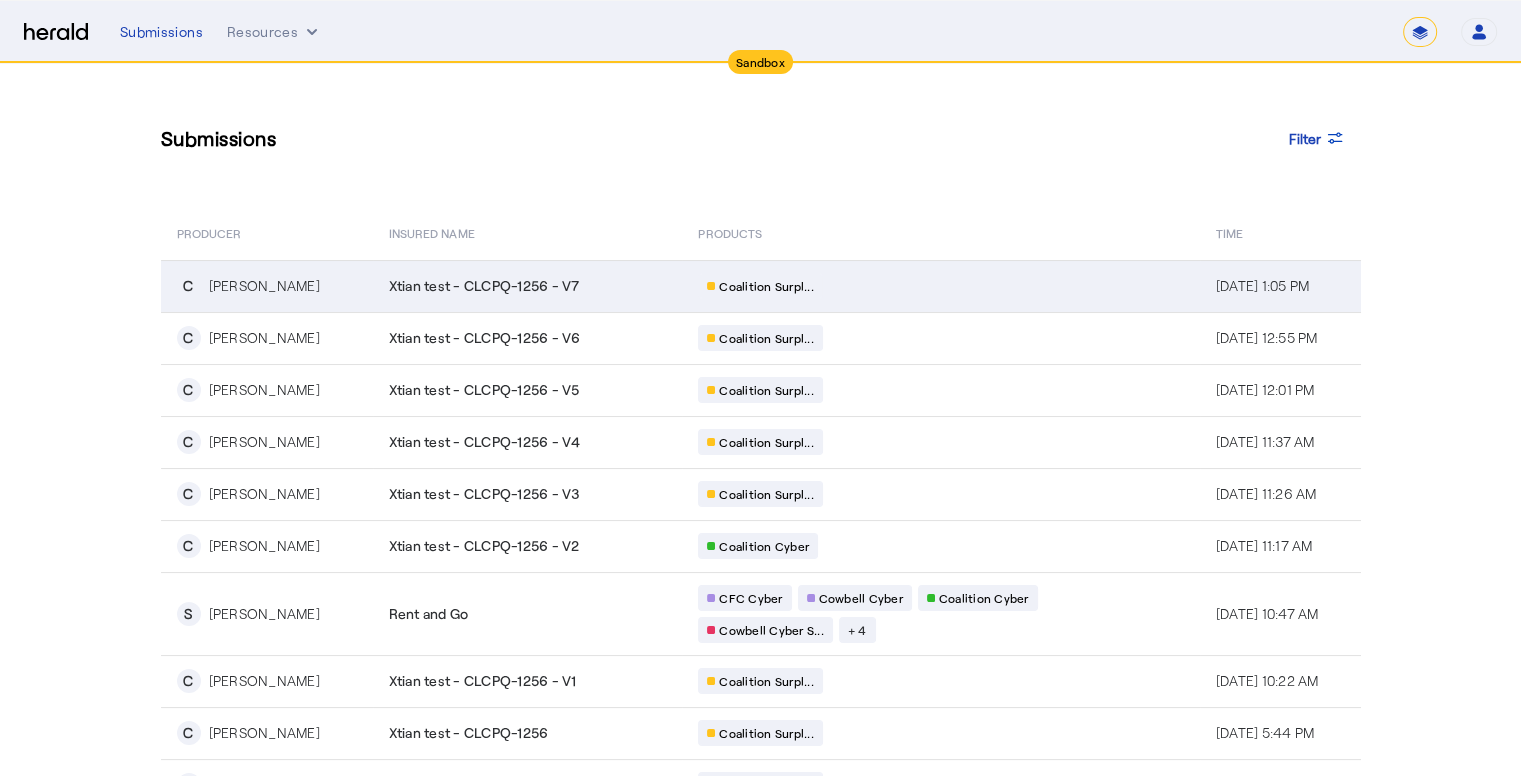 click on "Xtian test - CLCPQ-1256 - V7" at bounding box center (484, 286) 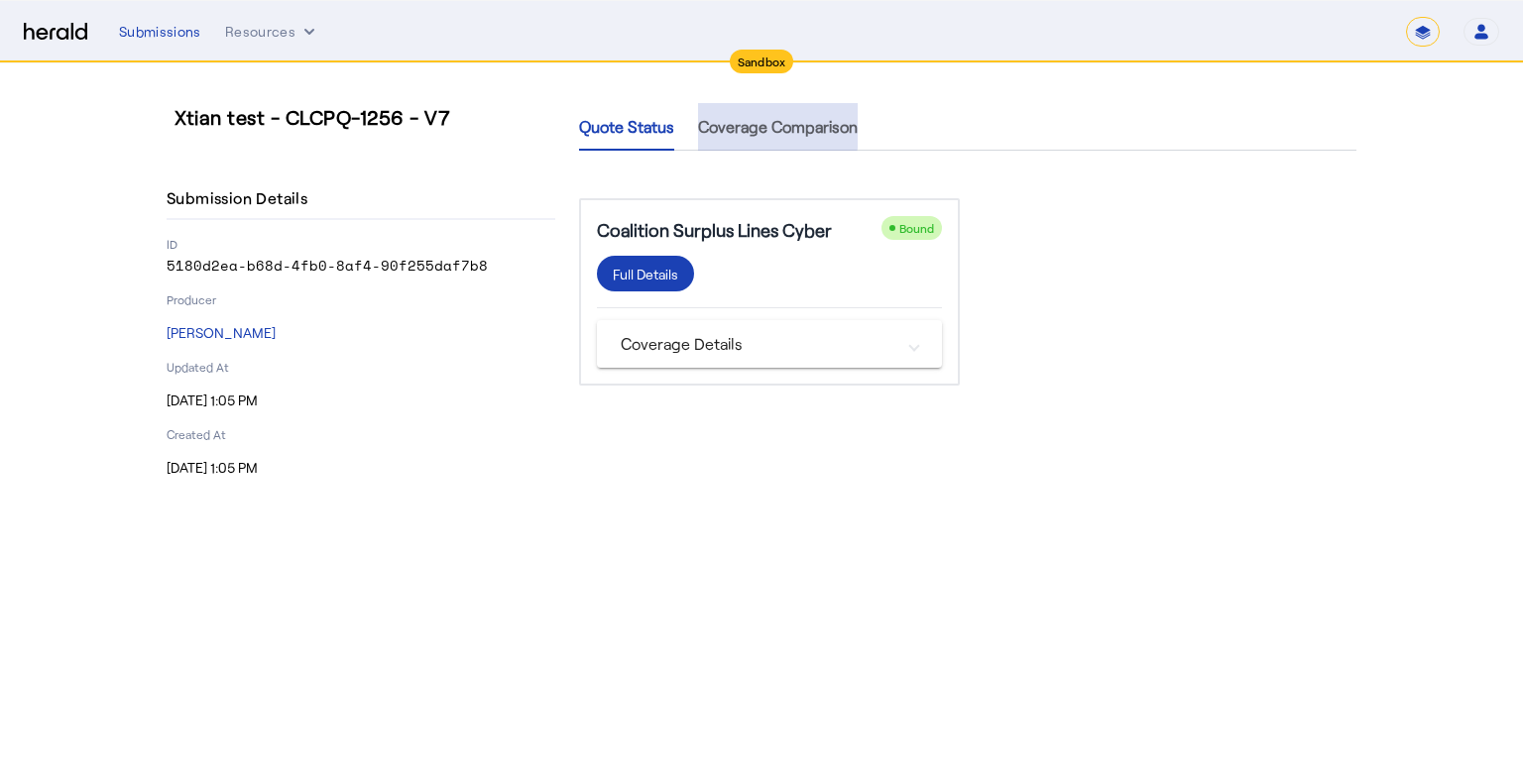 click on "Coverage Comparison" at bounding box center (777, 127) 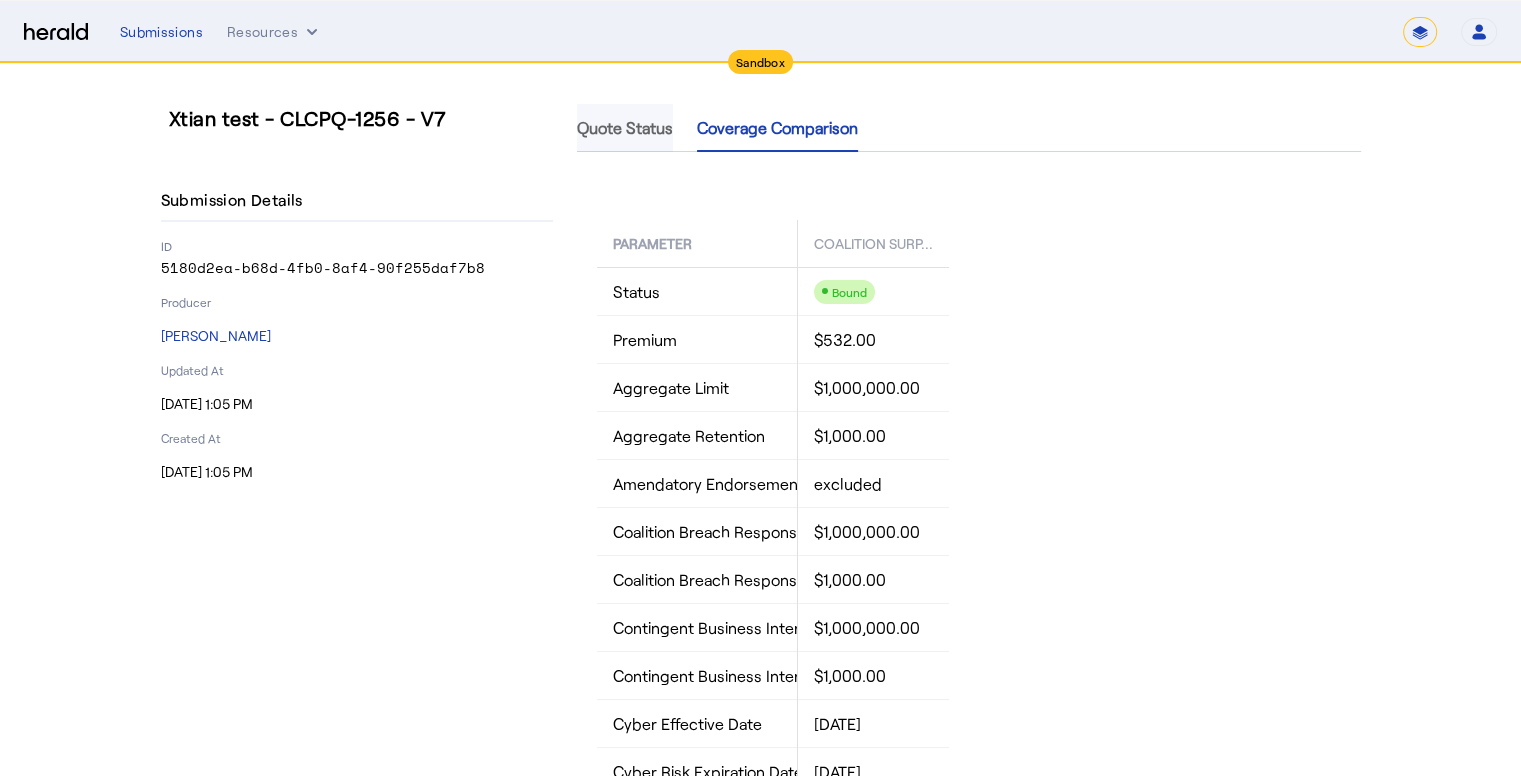 click on "Quote Status" at bounding box center [625, 128] 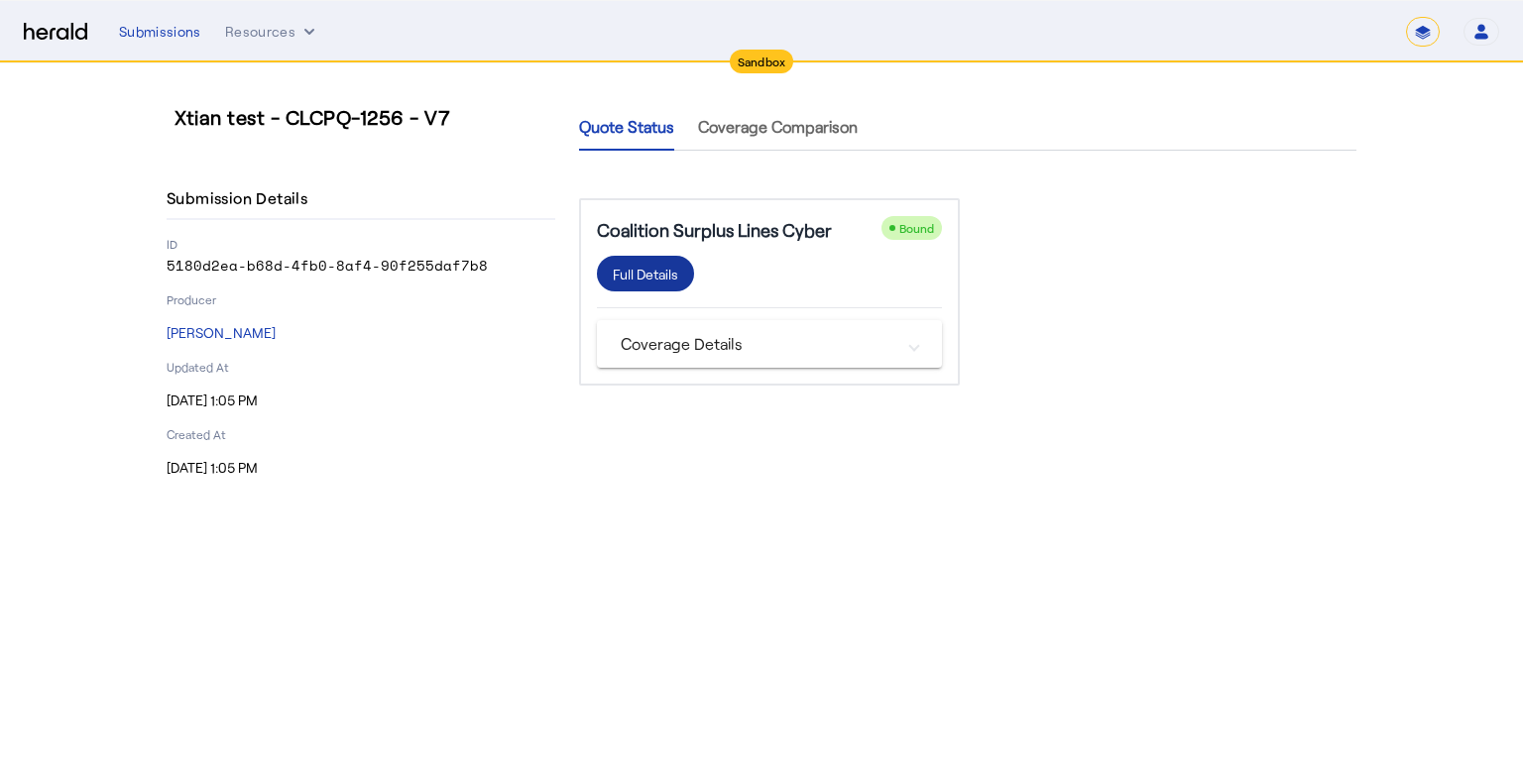 click on "Full Details" at bounding box center [645, 274] 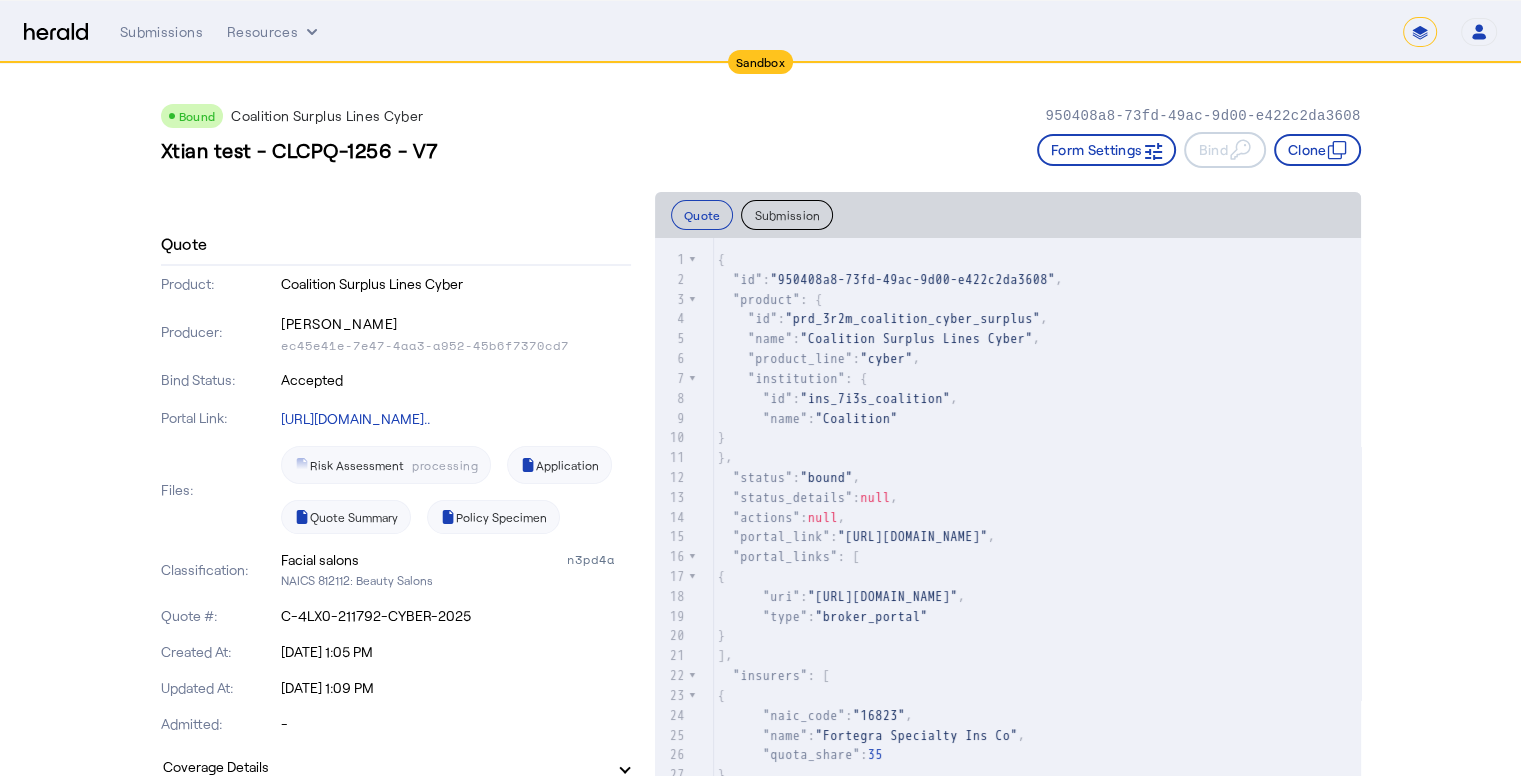 scroll, scrollTop: 72, scrollLeft: 0, axis: vertical 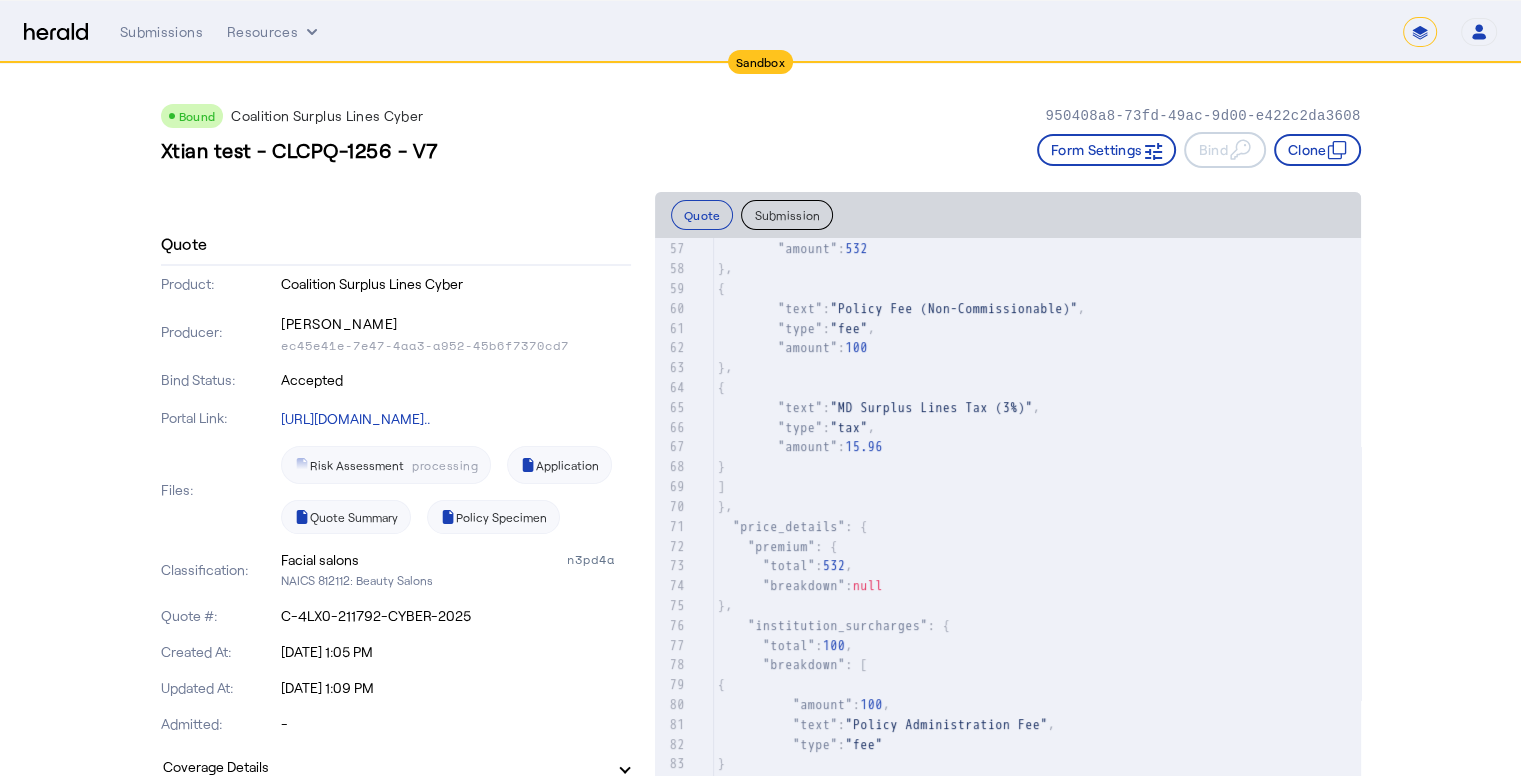 click on ""amount" :  15.96" 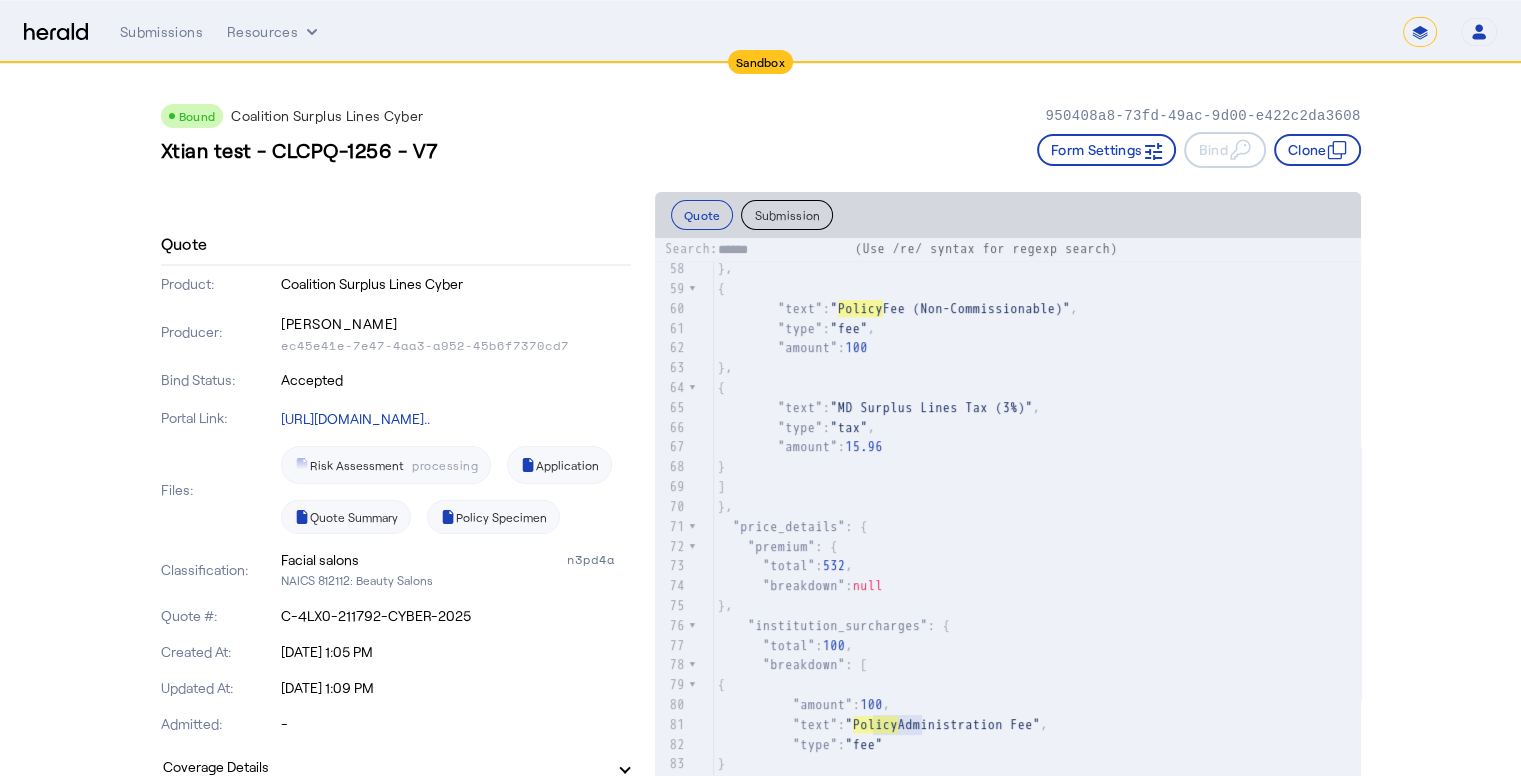 scroll, scrollTop: 2008, scrollLeft: 0, axis: vertical 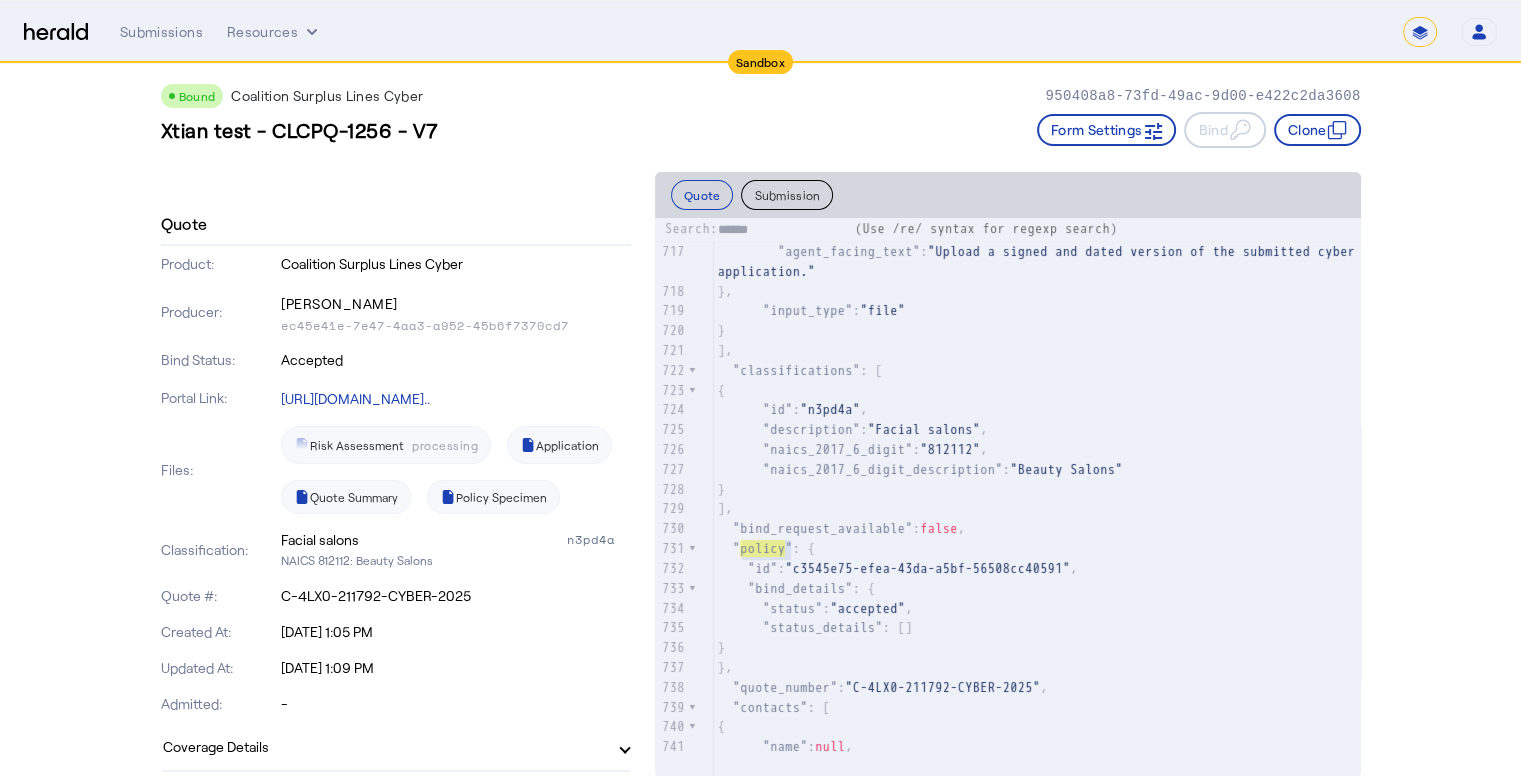 type on "******" 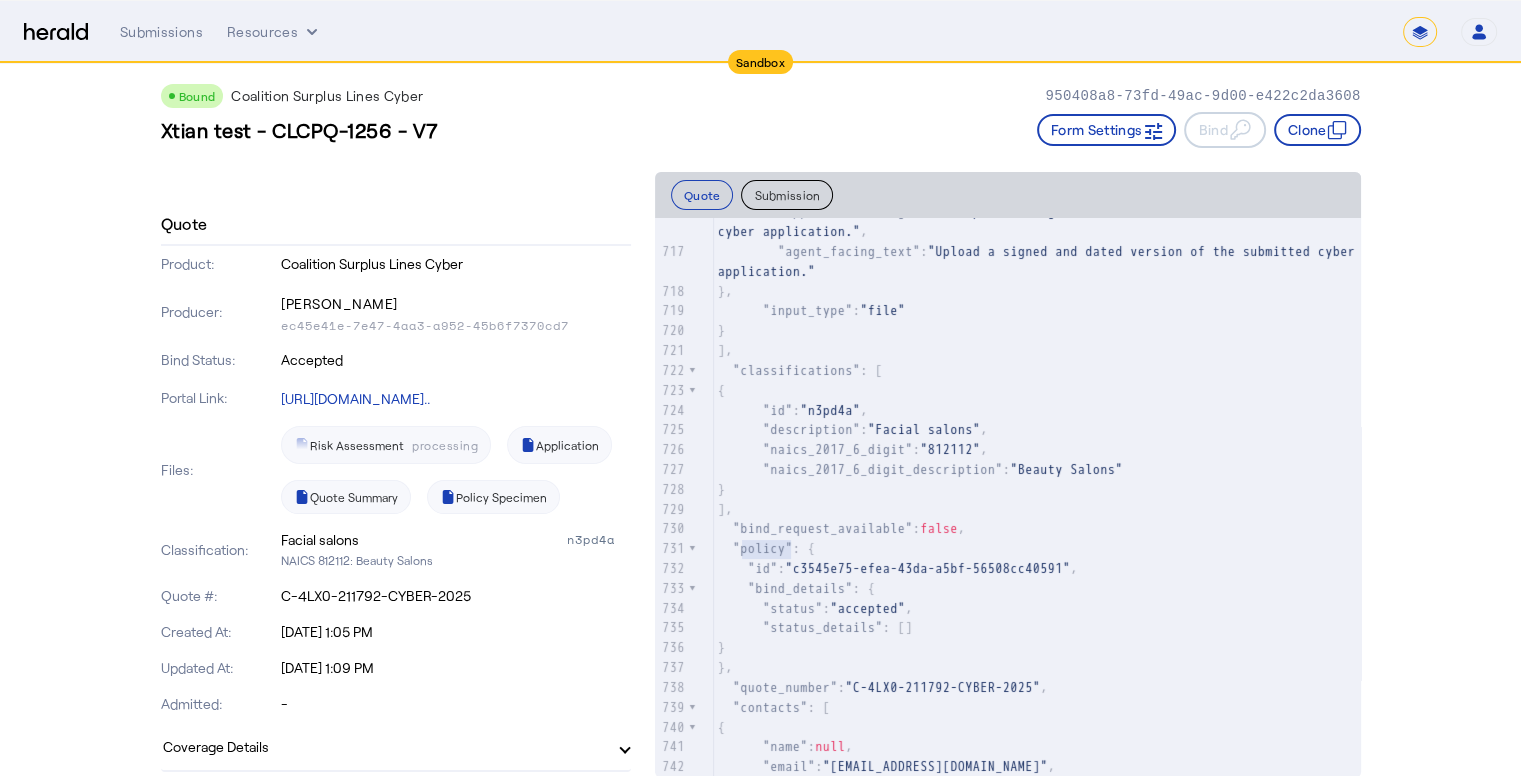 click on "**********" at bounding box center [1420, 32] 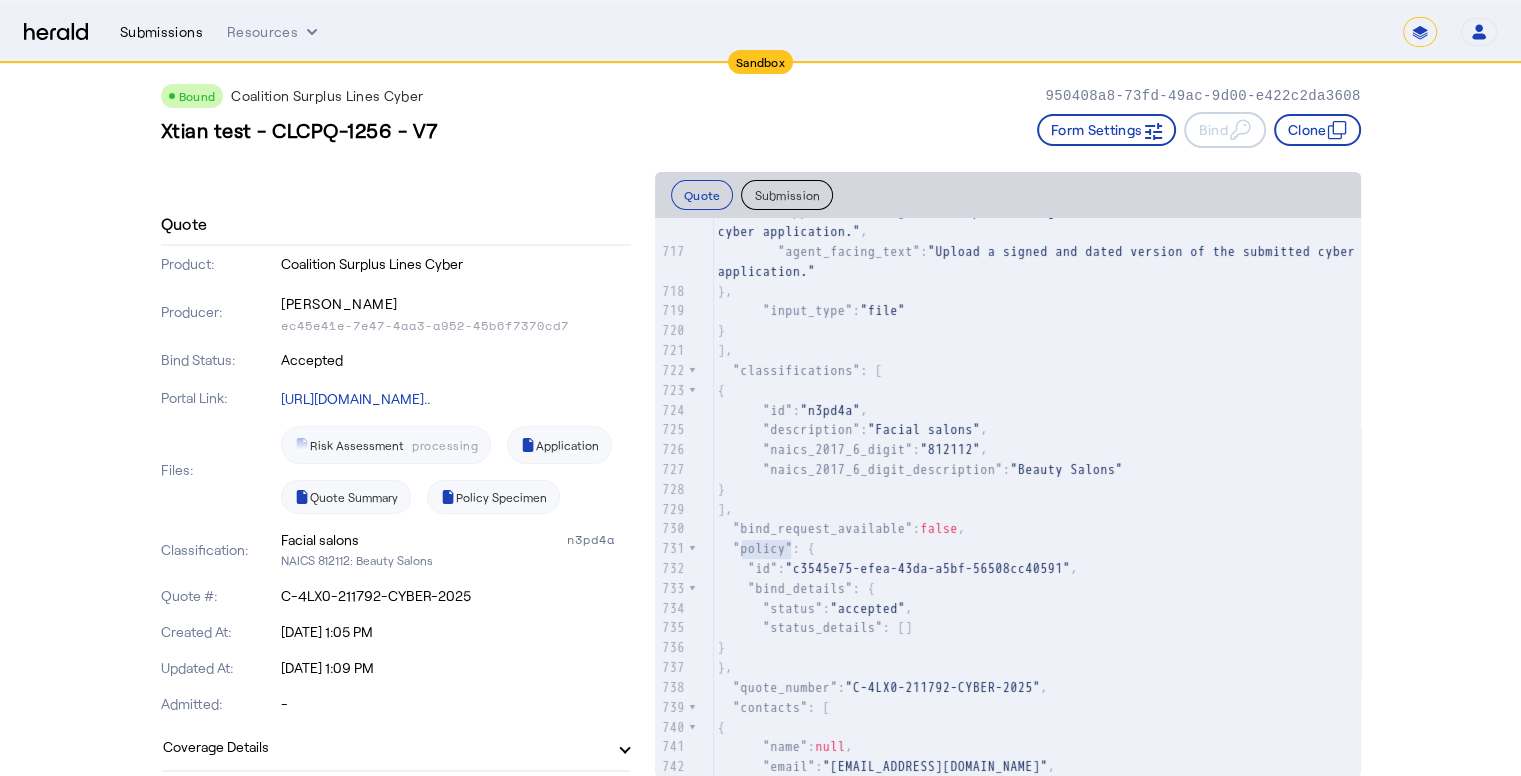click on "Submissions" at bounding box center (161, 32) 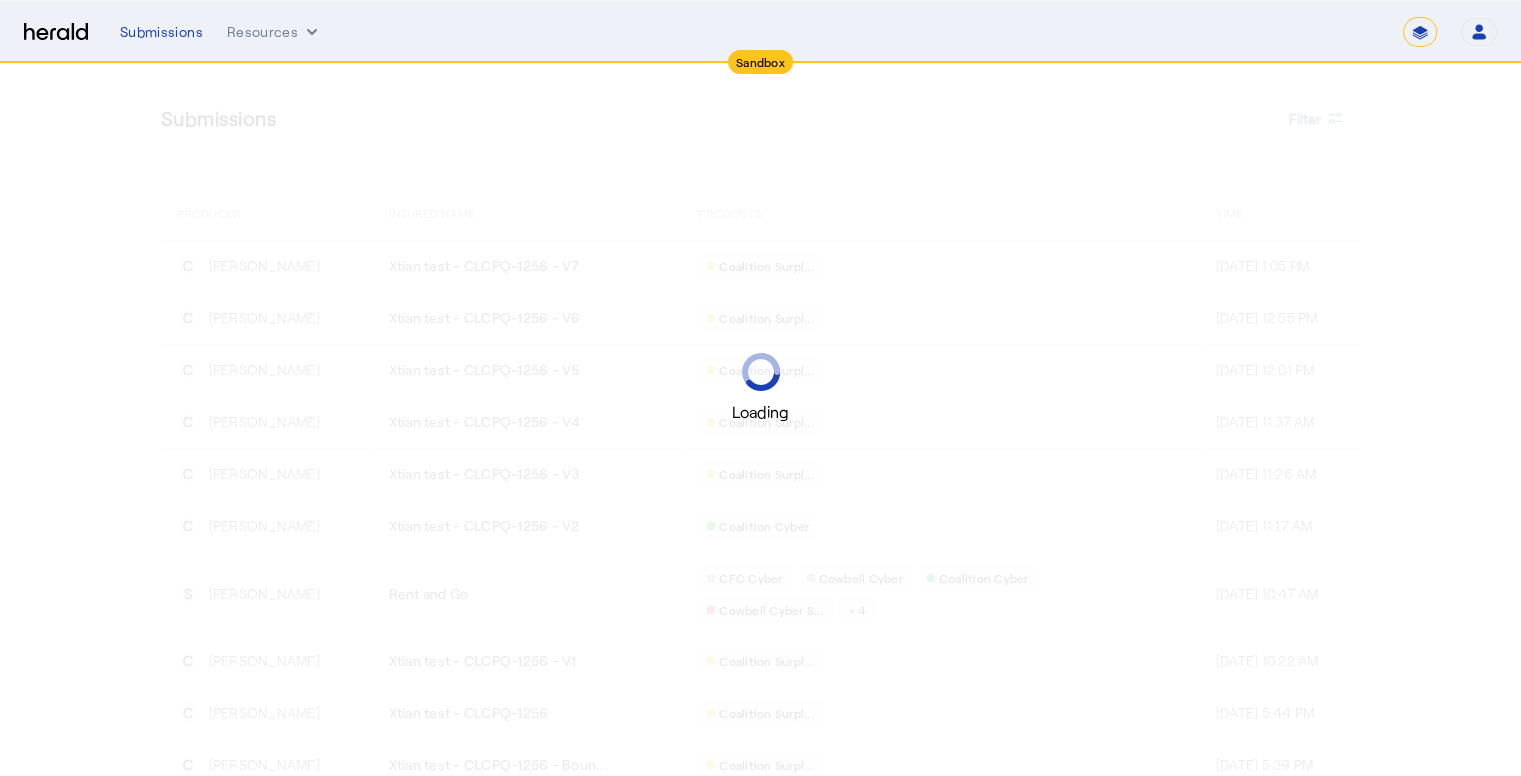 scroll, scrollTop: 0, scrollLeft: 0, axis: both 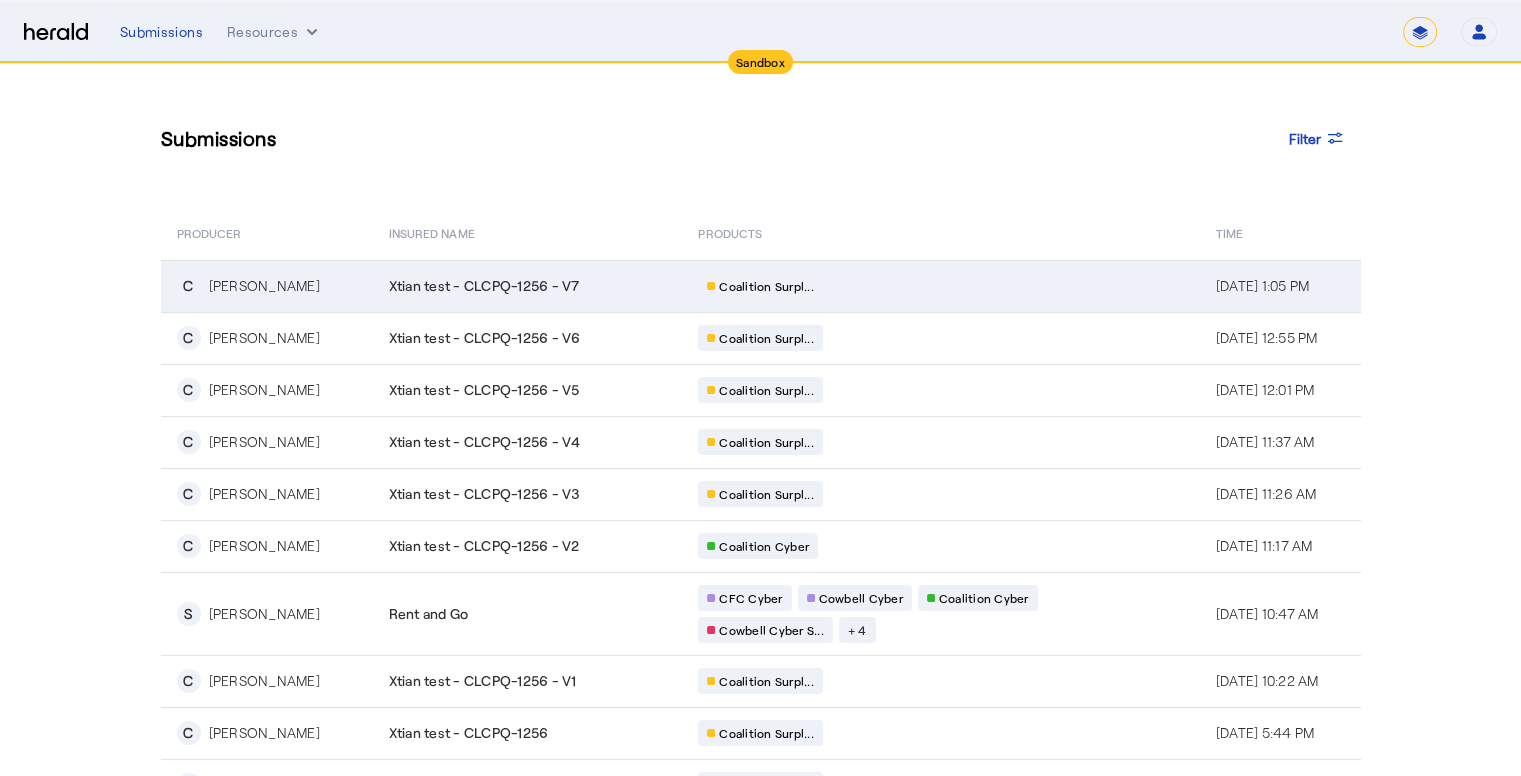 click on "Xtian test - CLCPQ-1256 - V7" at bounding box center [484, 286] 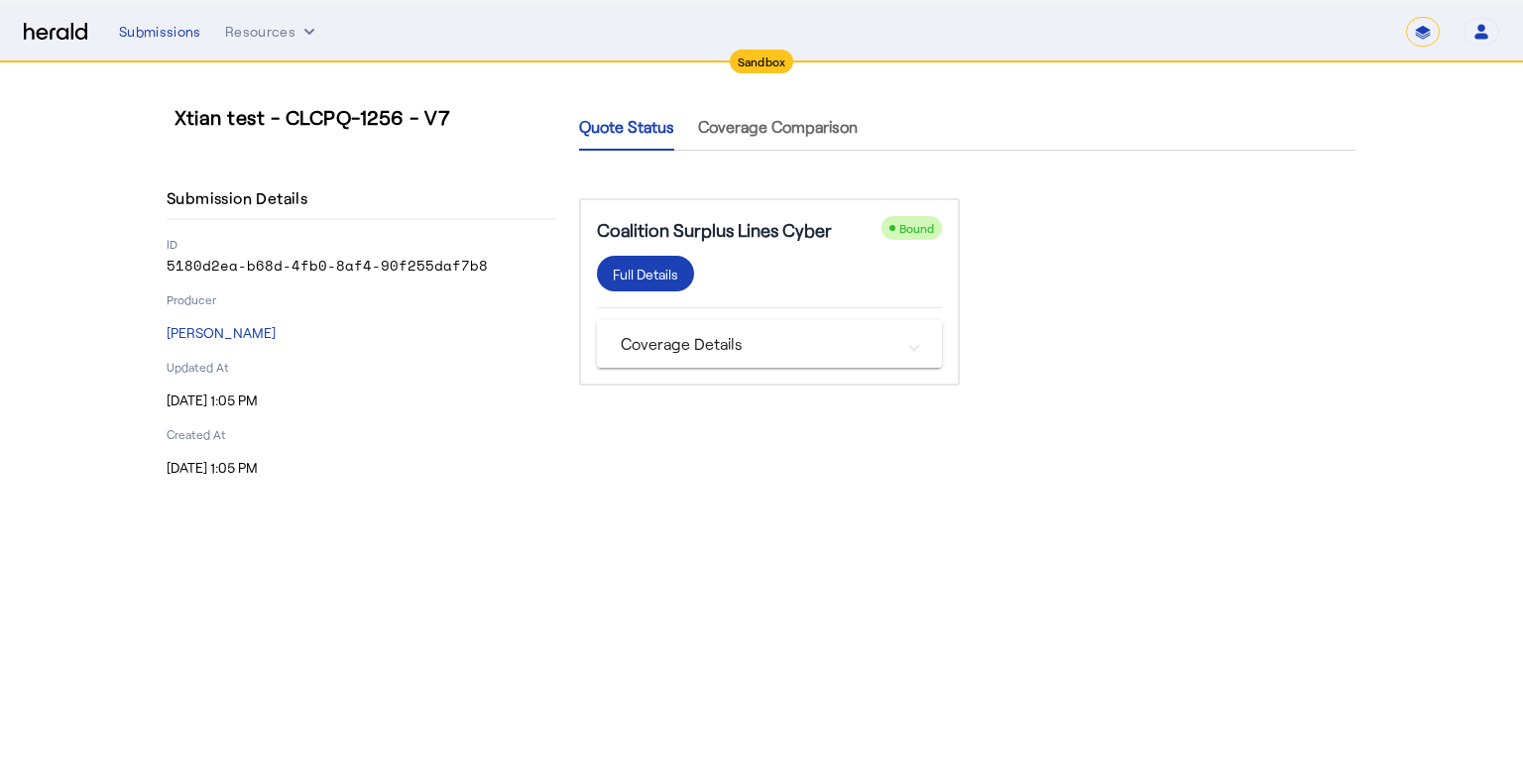 click on "Coalition Surplus Lines Cyber" 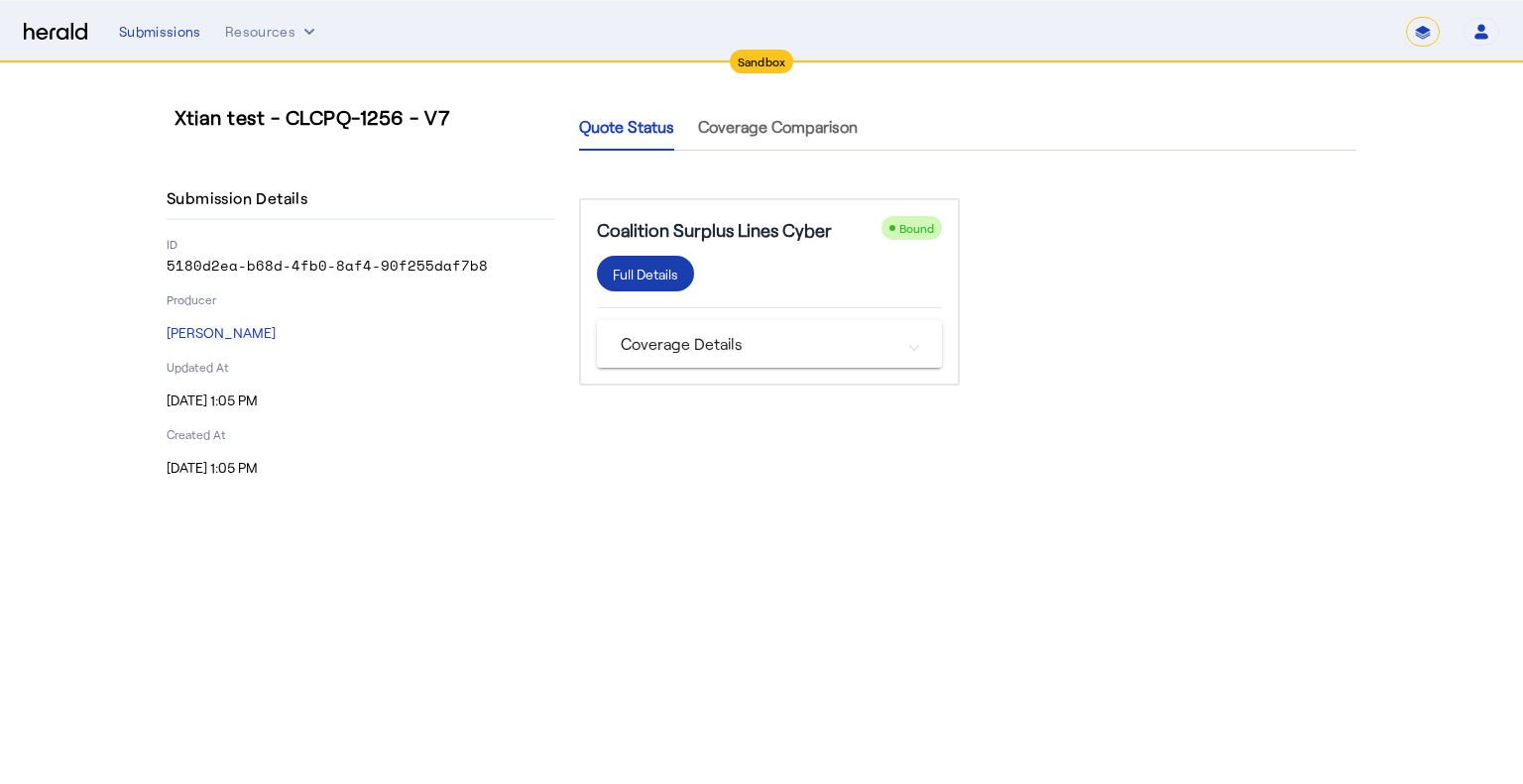 click on "Full Details" at bounding box center (645, 274) 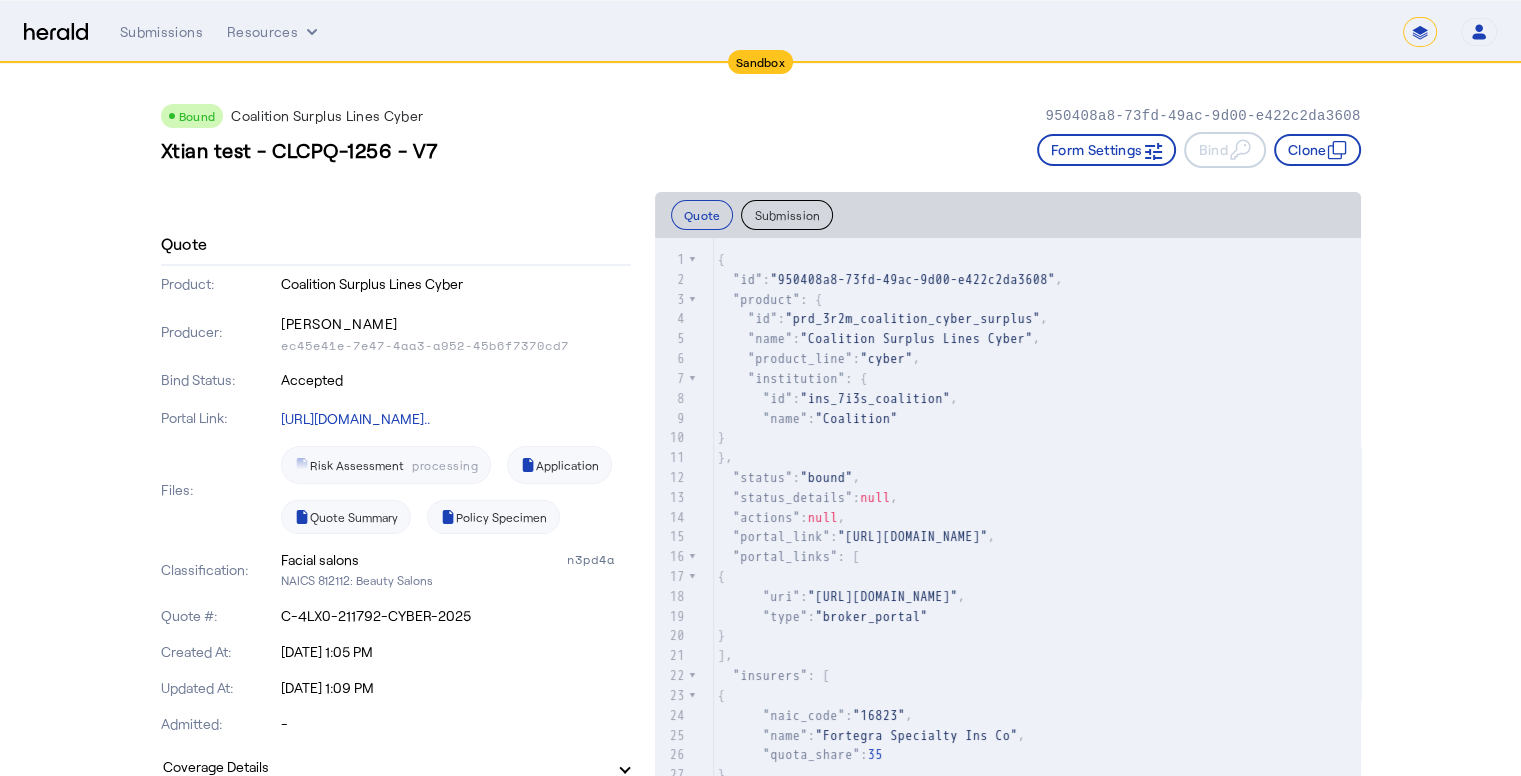 scroll, scrollTop: 73, scrollLeft: 0, axis: vertical 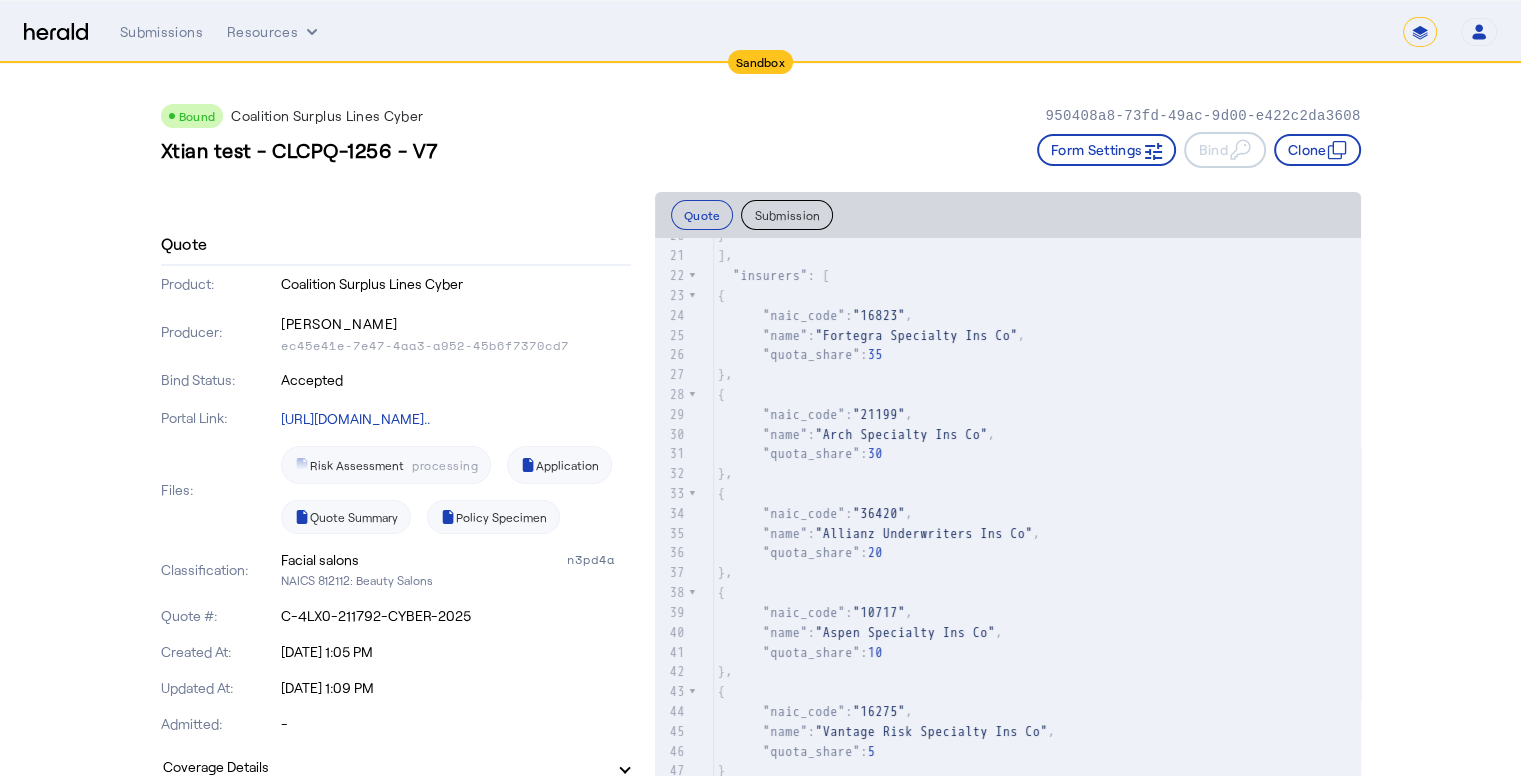 click on ""quota_share" :  35" 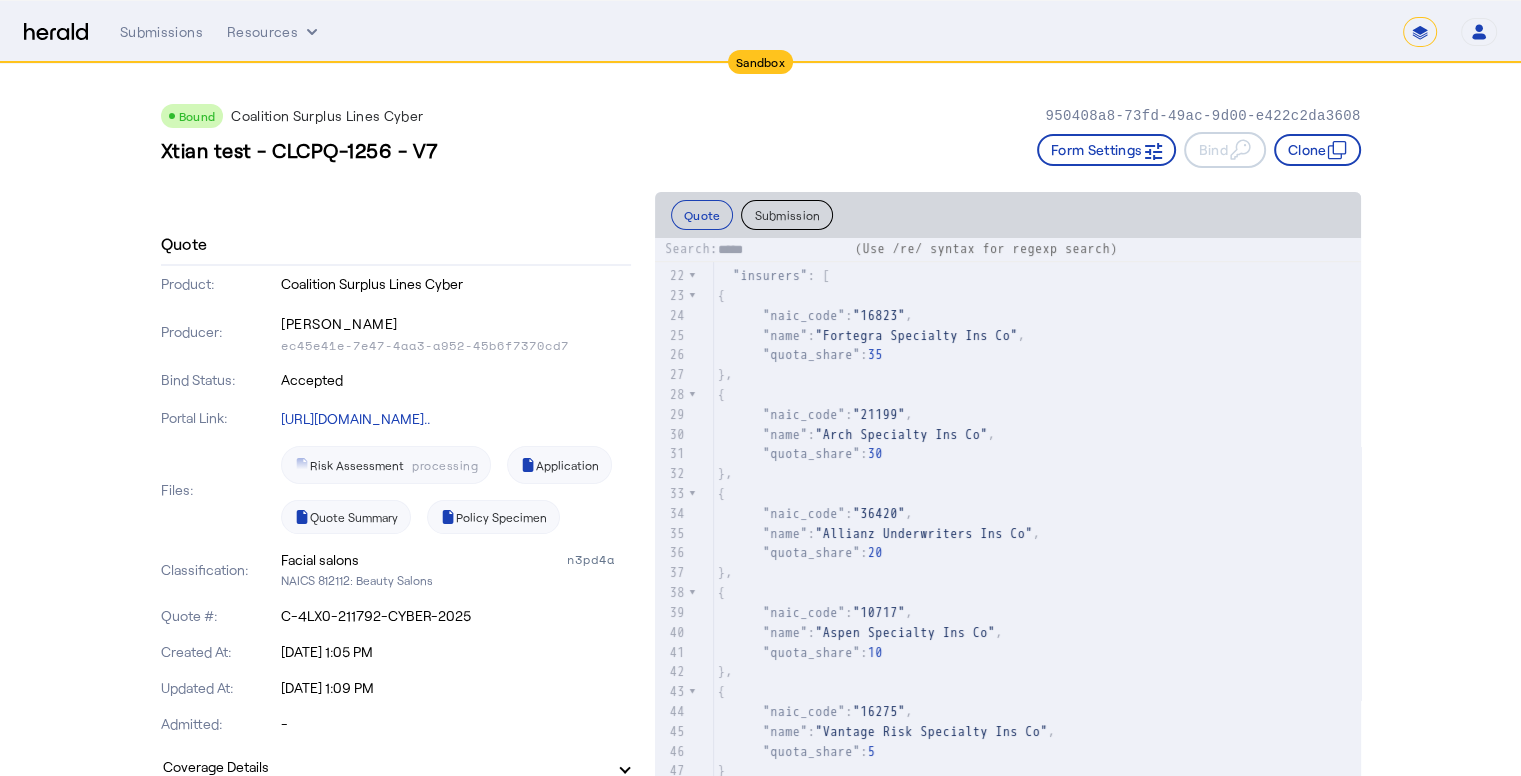 type on "******" 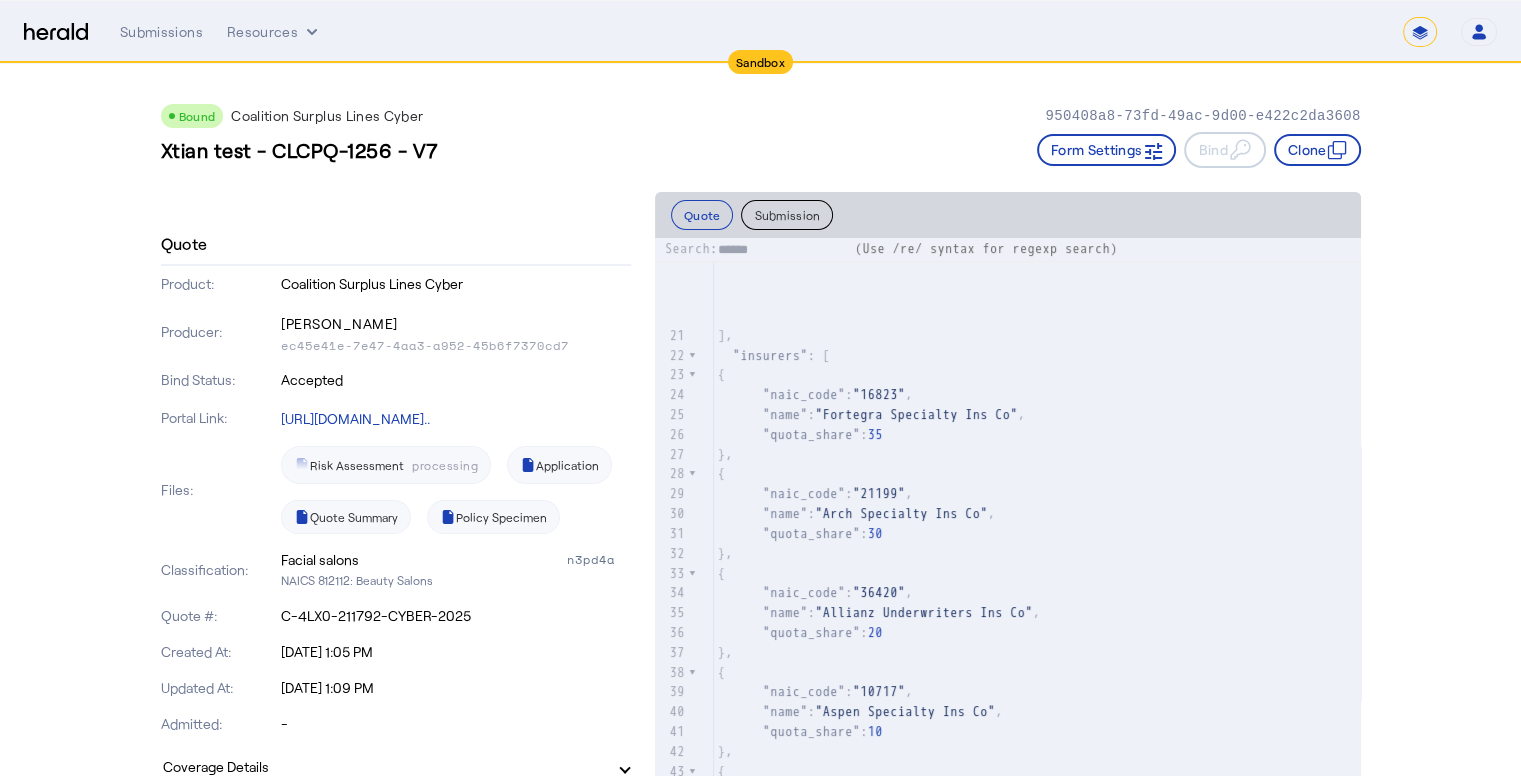 scroll, scrollTop: 740, scrollLeft: 0, axis: vertical 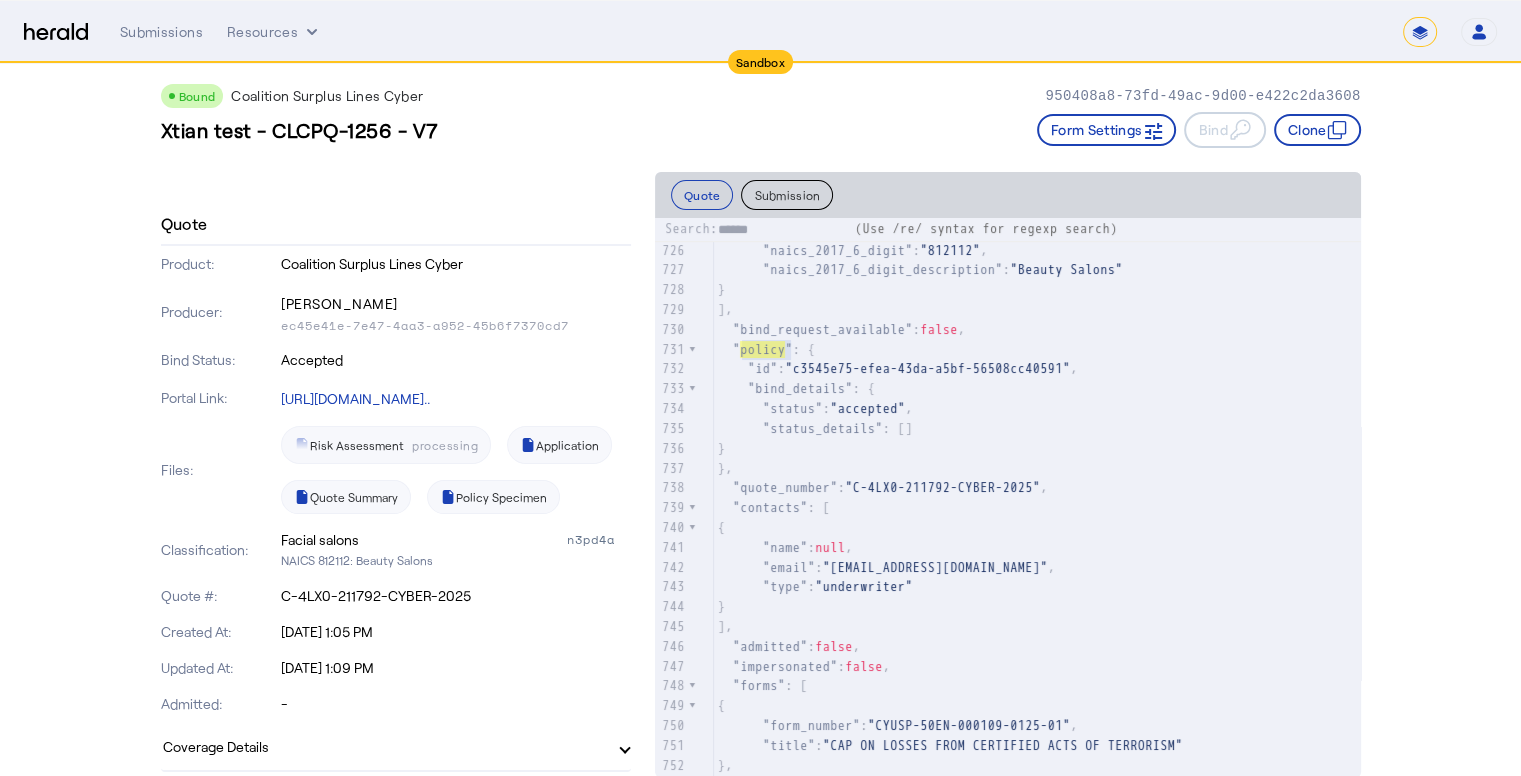 type on "******" 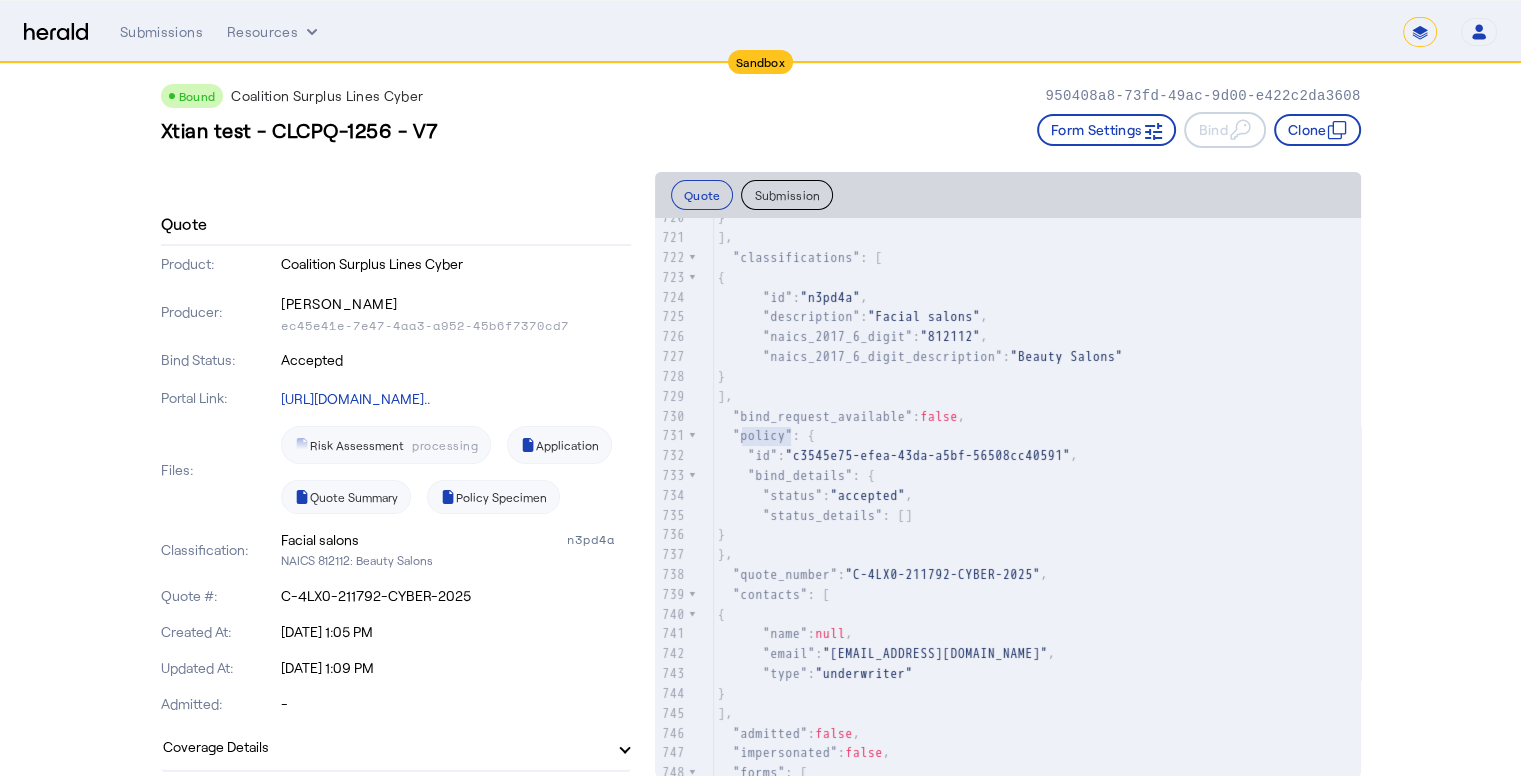 click on "Bound  Coalition Surplus Lines Cyber   950408a8-73fd-49ac-9d00-e422c2da3608   Xtian test - CLCPQ-1256 - V7   Form Settings     Bind     Clone     Quote   Product:   Coalition Surplus Lines Cyber   Producer:   Cristian Umali   ec45e41e-7e47-4aa3-a952-45b6f7370cd7   Bind Status:   Accepted   Portal Link:  https://sandbox.redirect.heraldapi.com/prd...  Files:     Risk Assessment  processing    Application     Quote Summary     Policy Specimen   Classification:   Facial salons   n3pd4a   NAICS 812112: Beauty Salons   Quote #:   C-4LX0-211792-CYBER-2025   Created At:   Jul 01, 2025, 1:05 PM   Updated At:   Jul 01, 2025, 1:09 PM   Admitted:   -   Coverage Details   Amendatory Endorsement Coverage   excluded   Network Security Liability Costs Limit   $1,000,000.00   Hardware Replacement Retention   $1,000.00   Contingent Business Interruption Retention   $1,000.00   Funds Transfer Fraud Retention      Extortion Threat Limit   $1,000,000.00   Direct Business Interruption Limit   $1,000,000.00   $1,000.00" 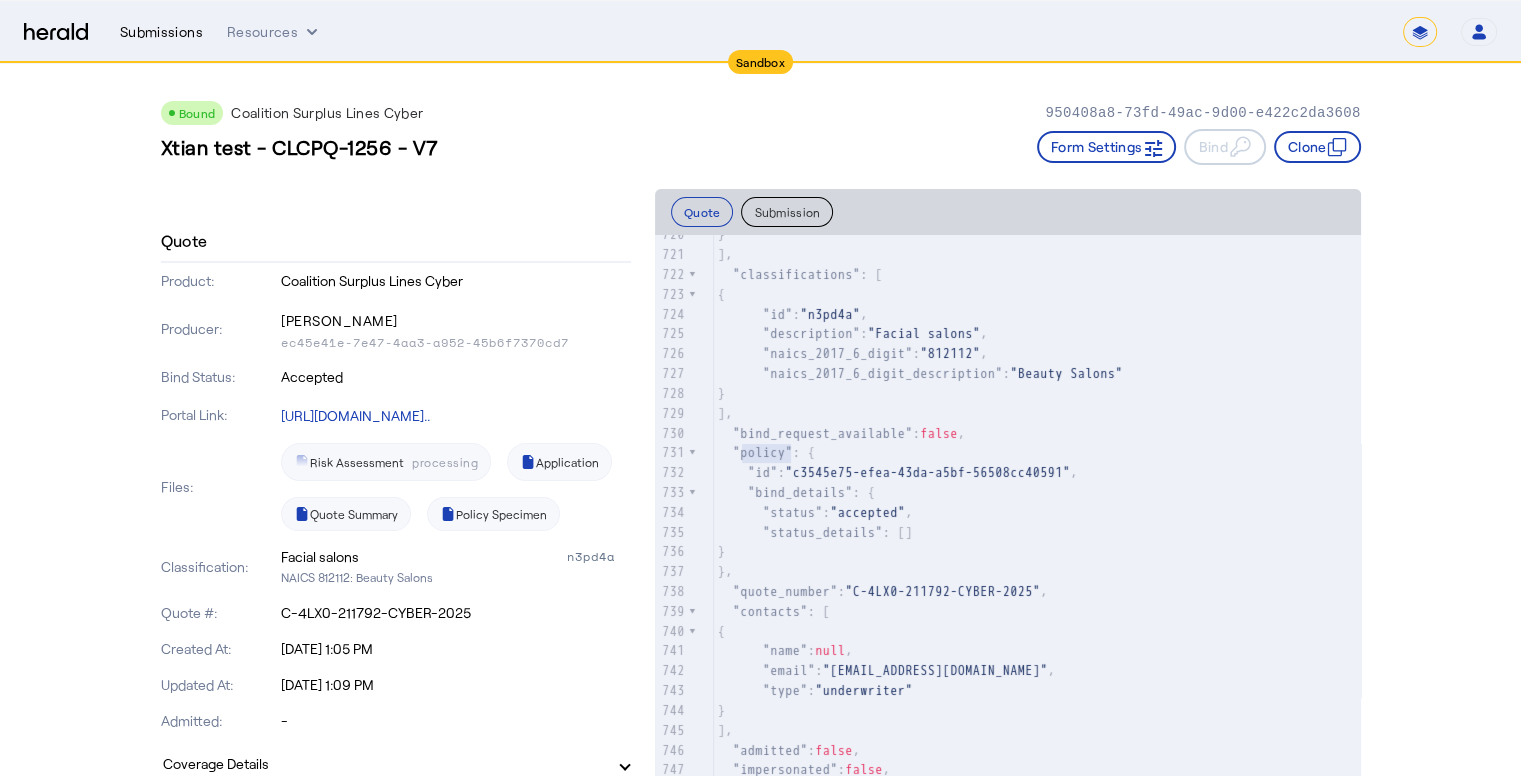 scroll, scrollTop: 0, scrollLeft: 0, axis: both 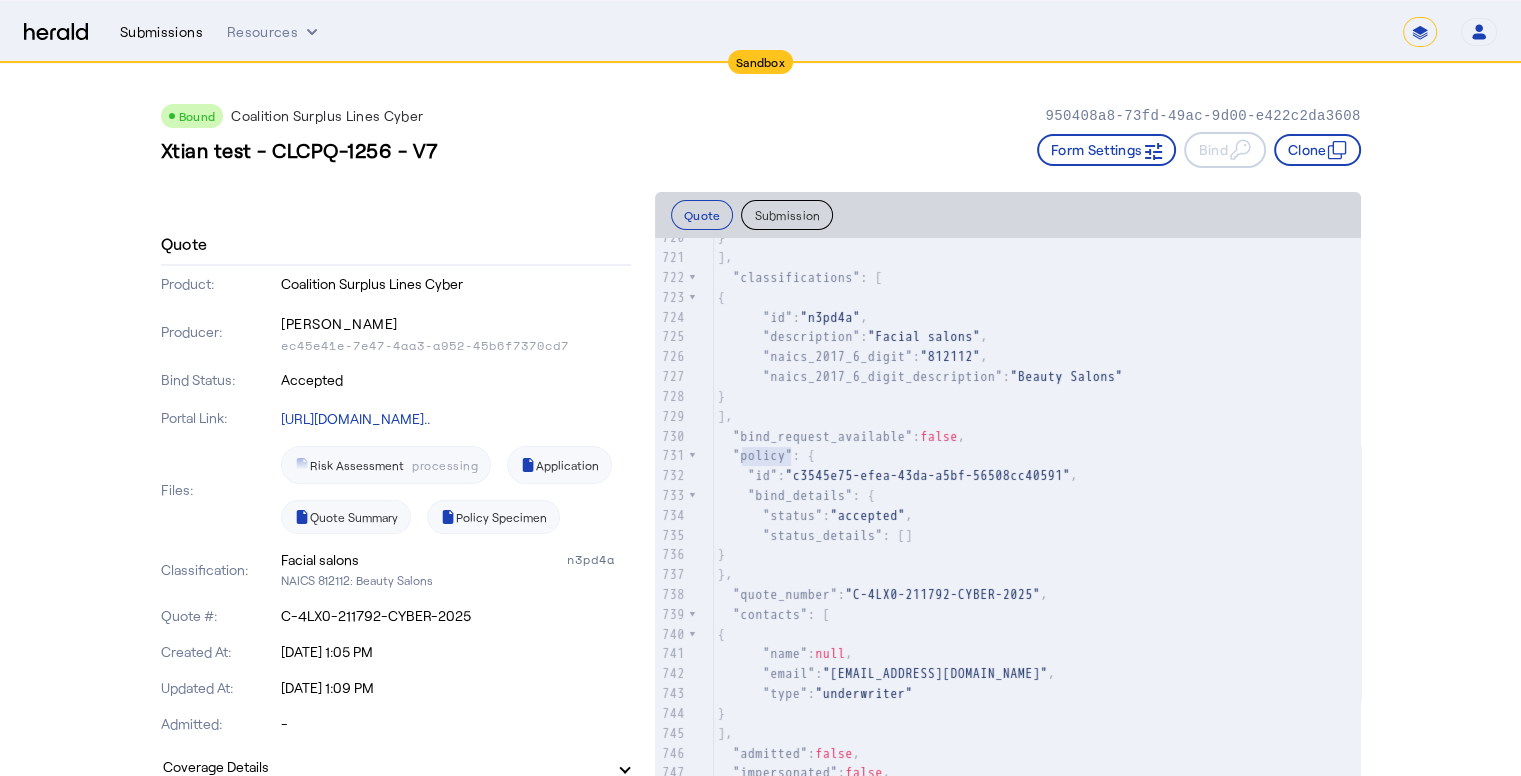 click on "Submissions" at bounding box center [161, 32] 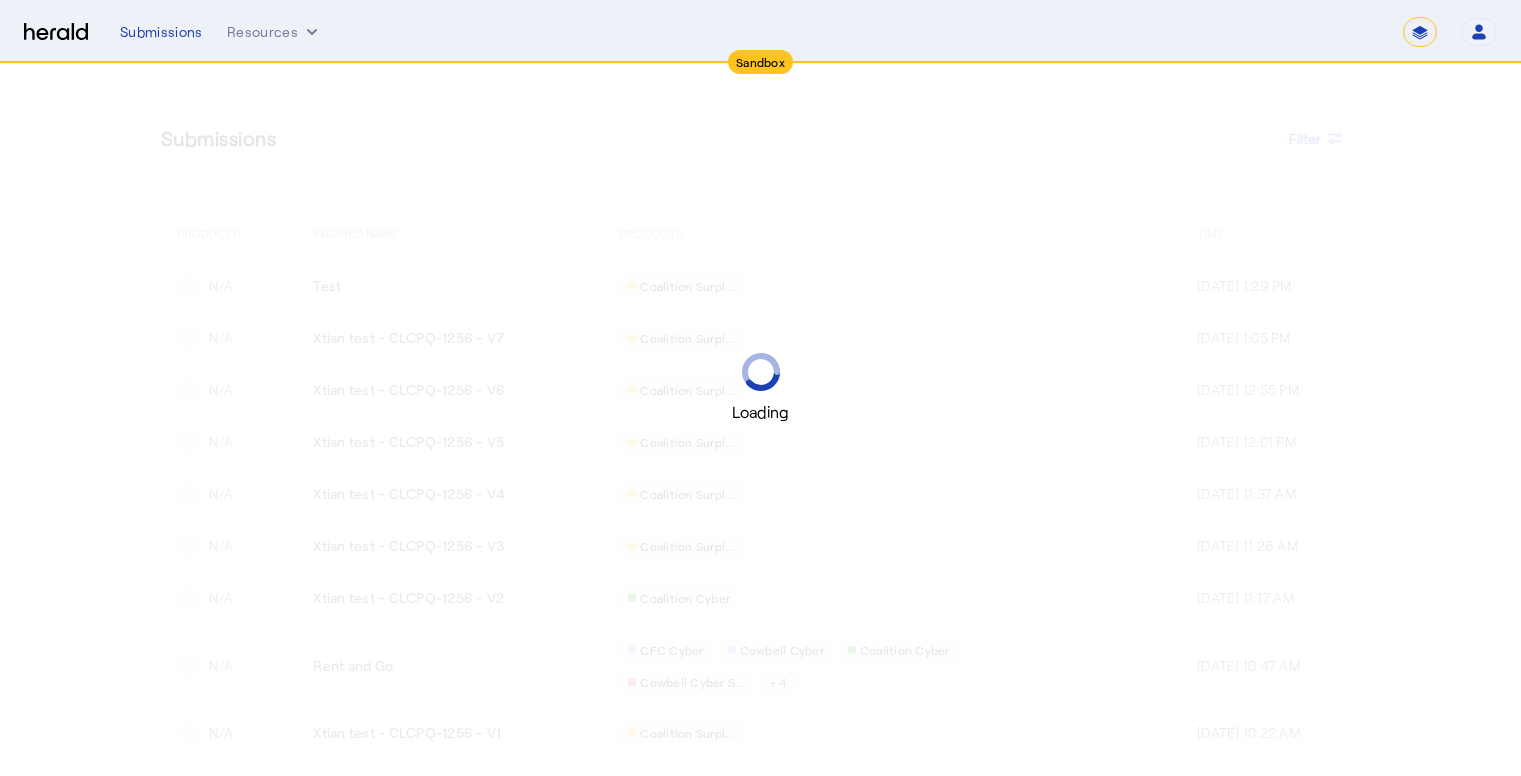 scroll, scrollTop: 0, scrollLeft: 0, axis: both 